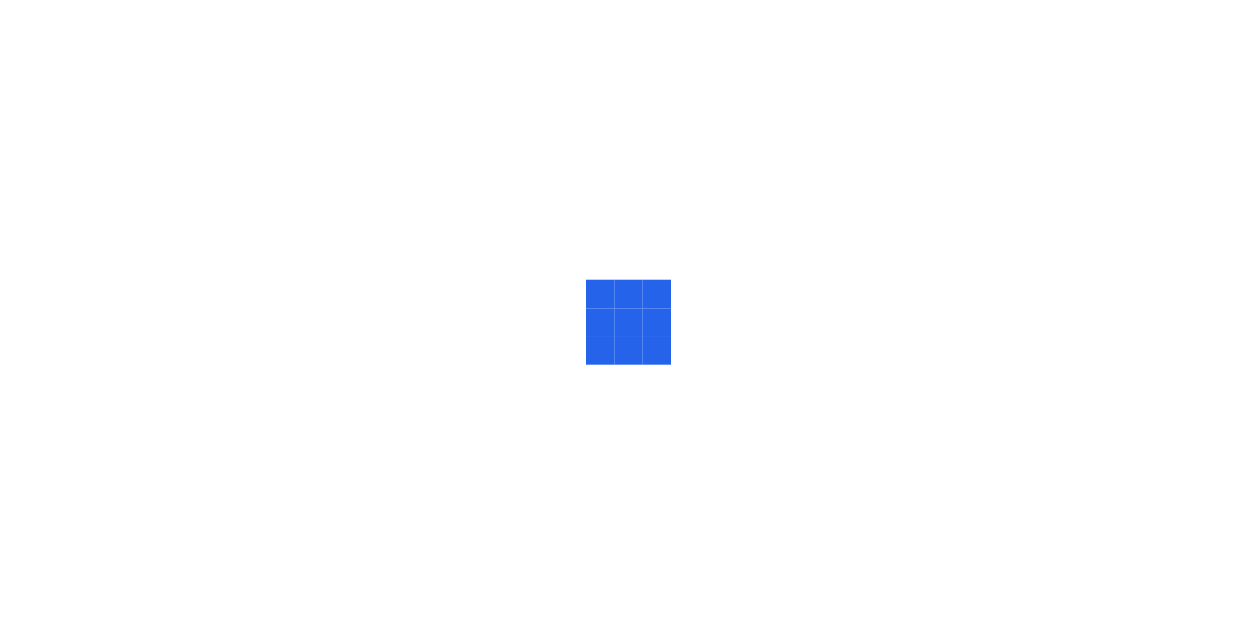 scroll, scrollTop: 0, scrollLeft: 0, axis: both 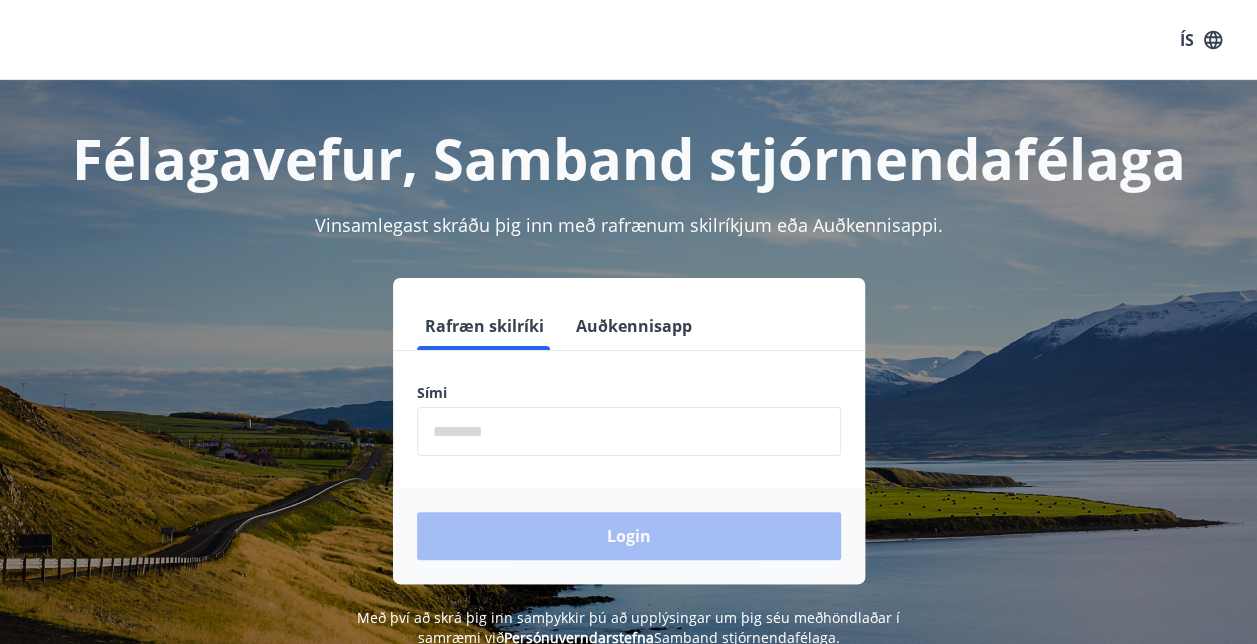 click at bounding box center [629, 431] 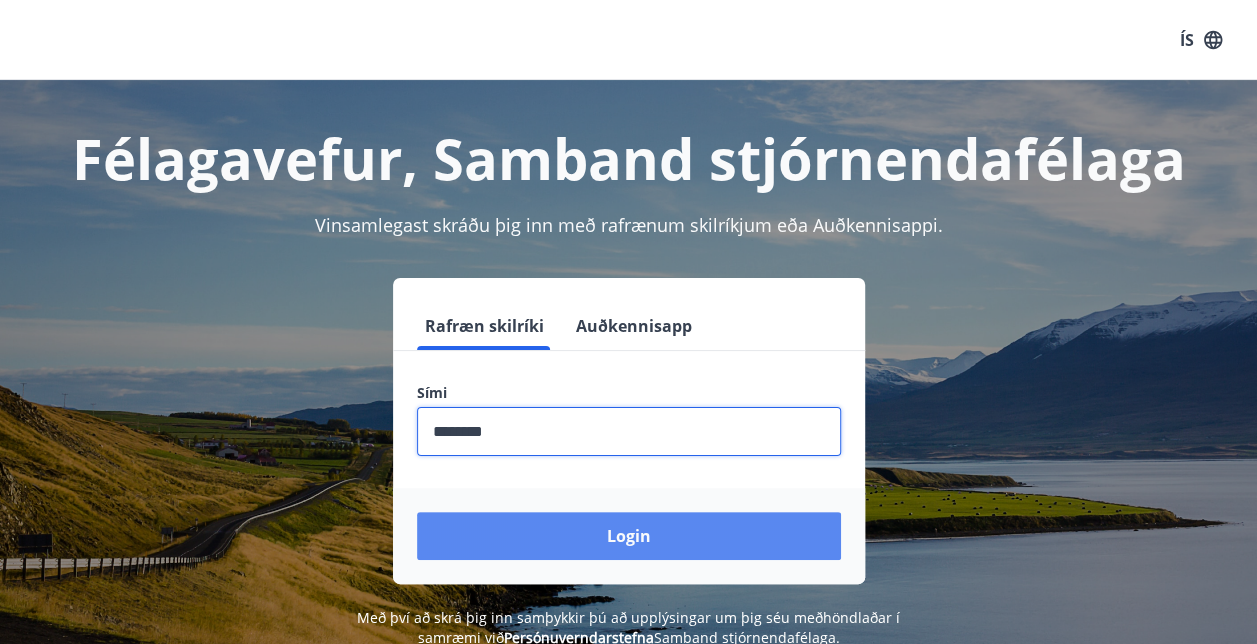 click on "Login" at bounding box center (629, 536) 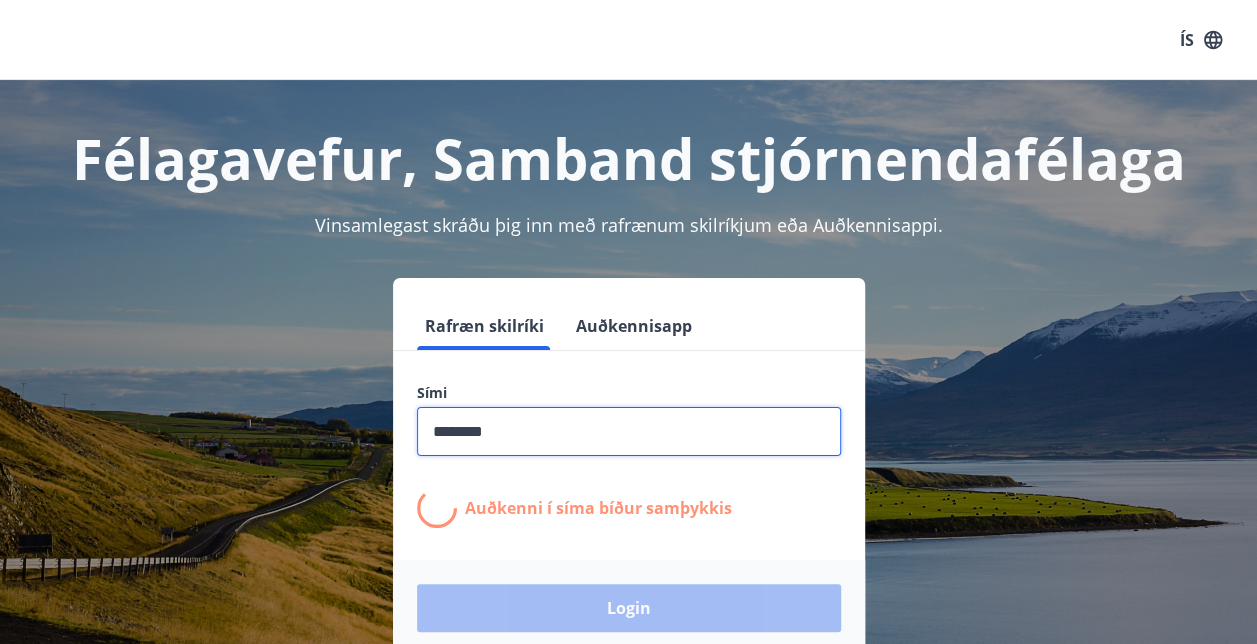 drag, startPoint x: 529, startPoint y: 426, endPoint x: 122, endPoint y: 469, distance: 409.2652 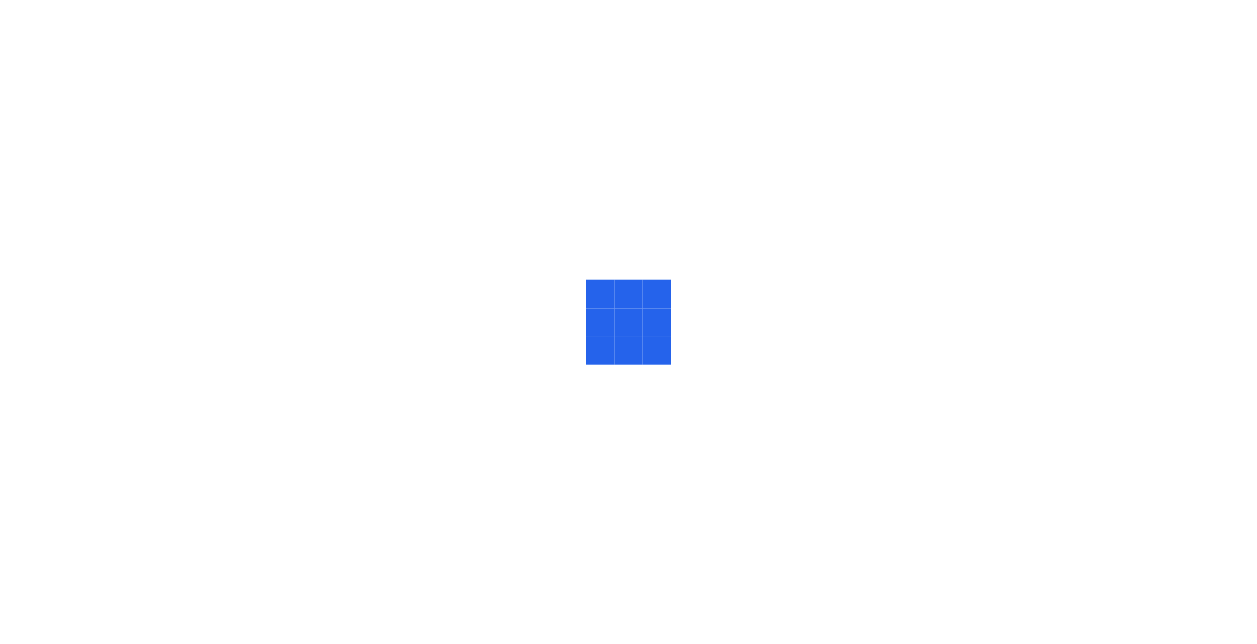 scroll, scrollTop: 0, scrollLeft: 0, axis: both 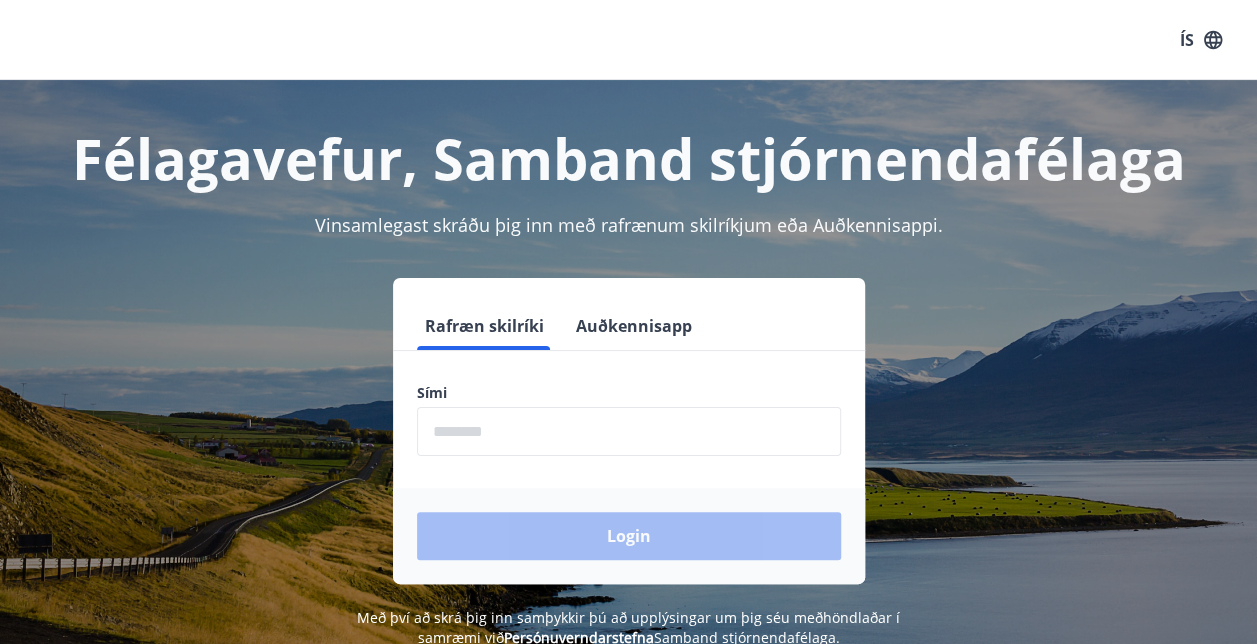 click at bounding box center [629, 431] 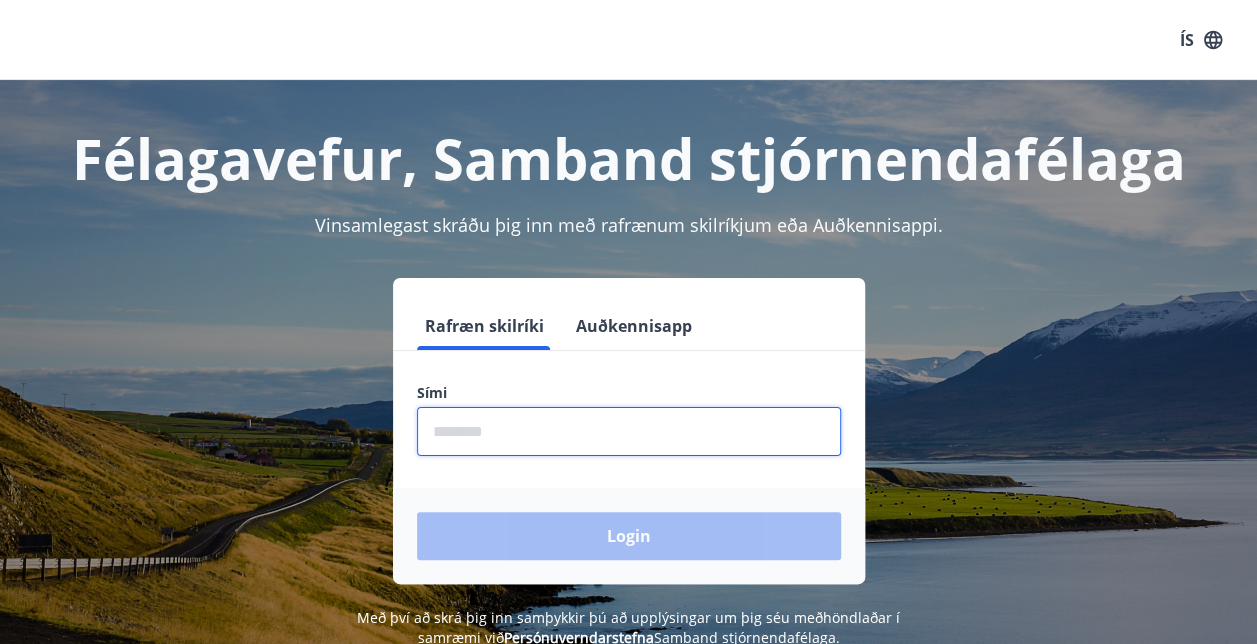 type on "********" 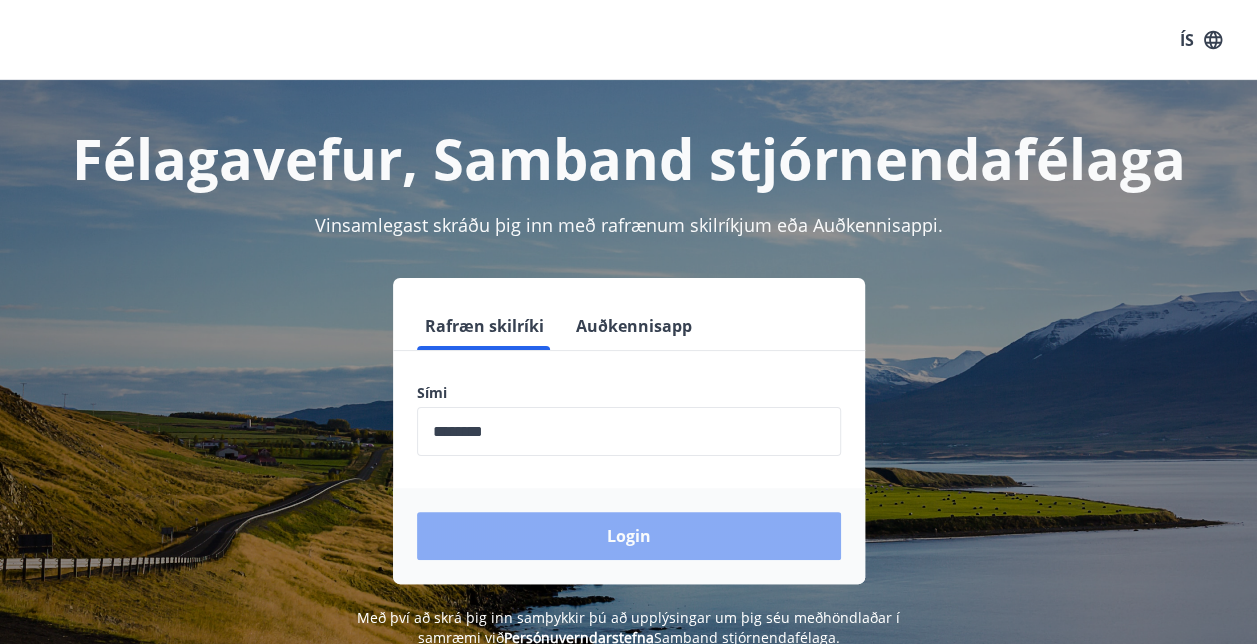 click on "Login" at bounding box center (629, 536) 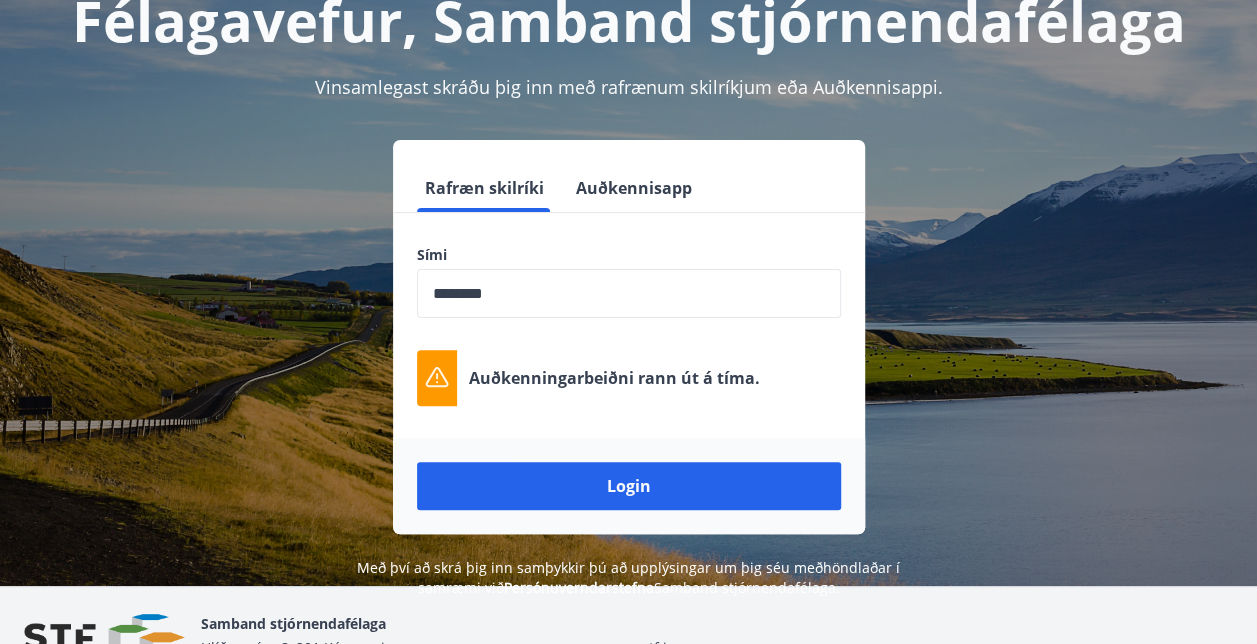 scroll, scrollTop: 247, scrollLeft: 0, axis: vertical 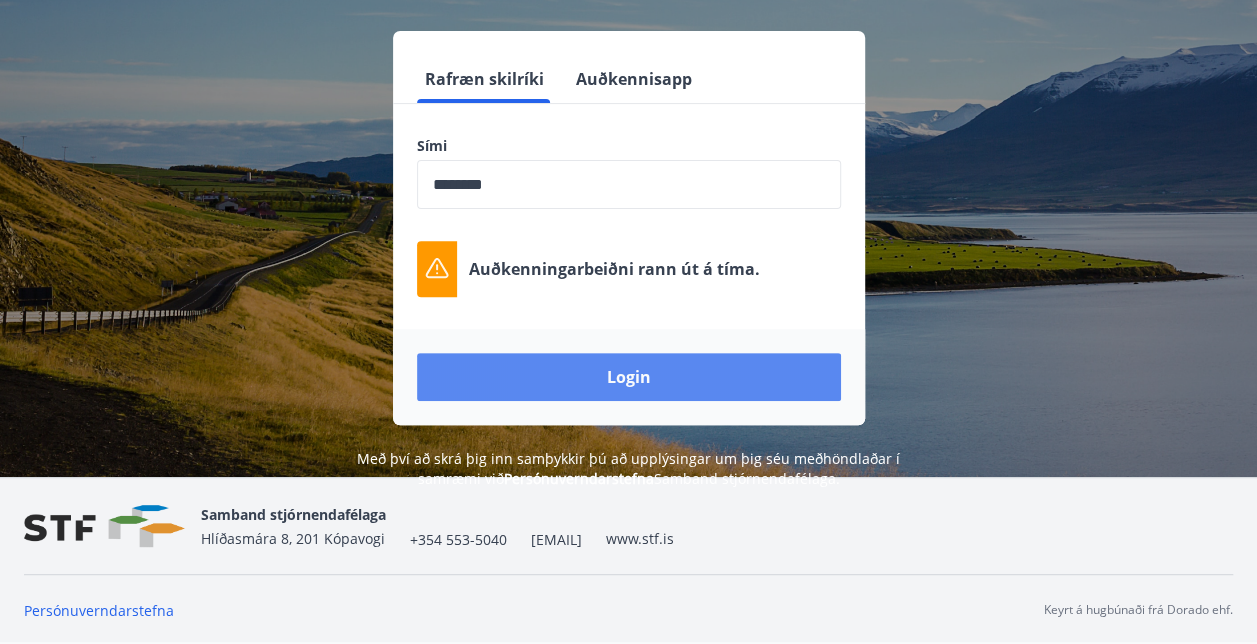 click on "Login" at bounding box center (629, 377) 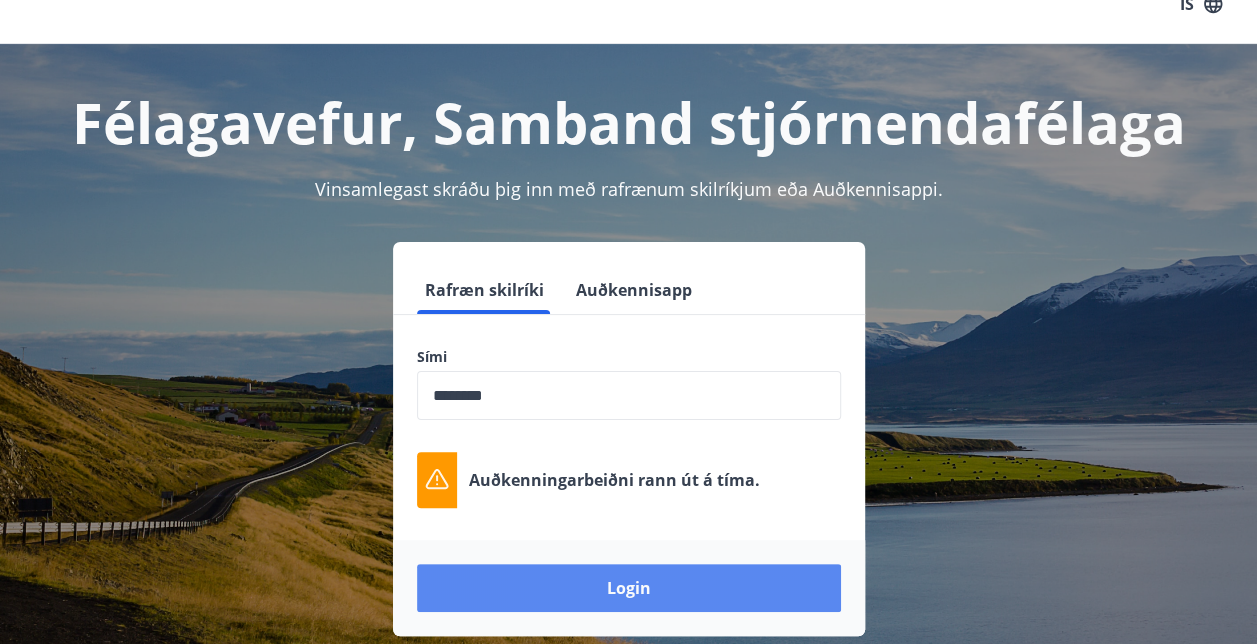 scroll, scrollTop: 0, scrollLeft: 0, axis: both 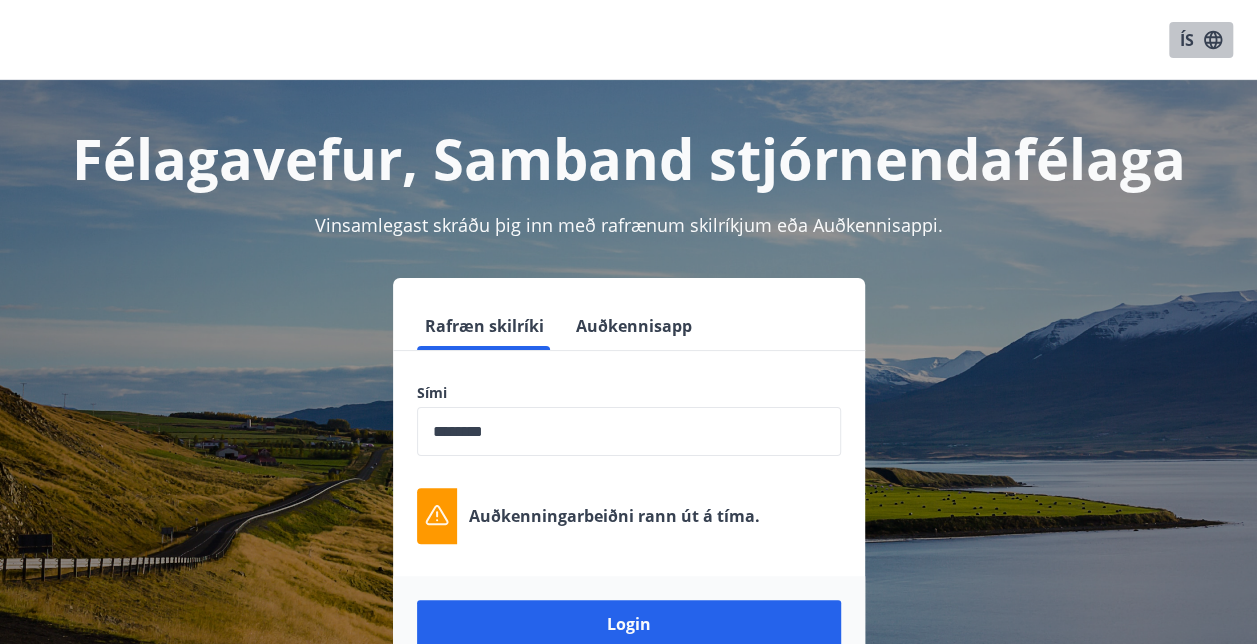 click on "ÍS" at bounding box center (1201, 40) 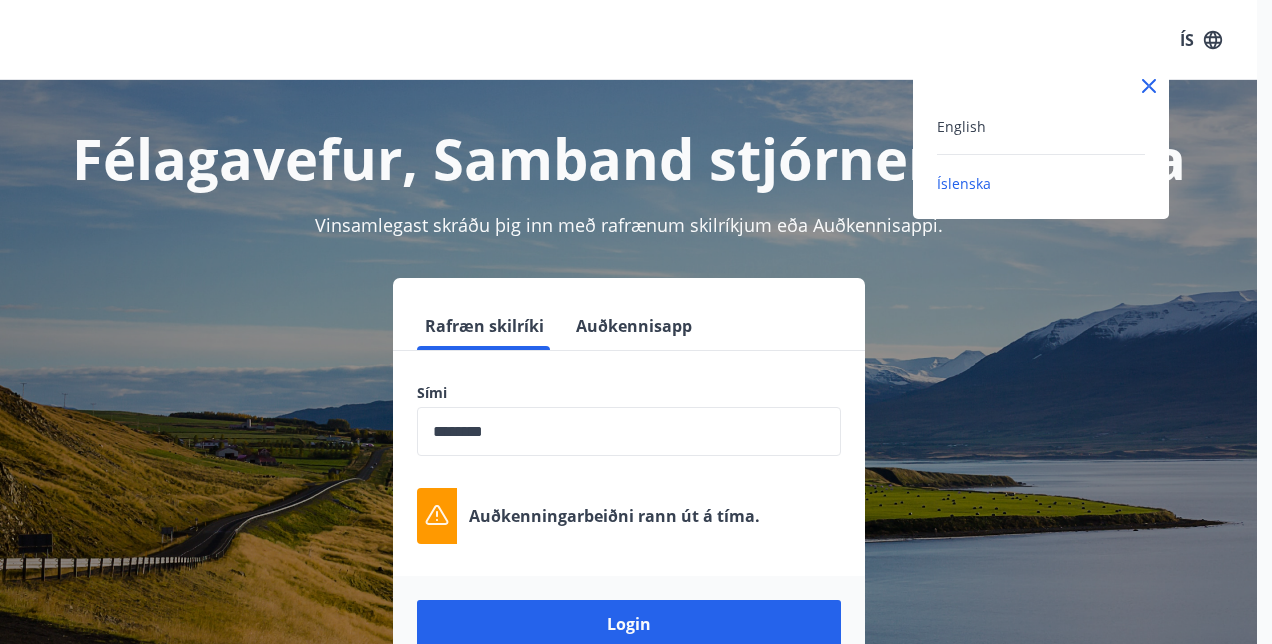 click at bounding box center [1149, 86] 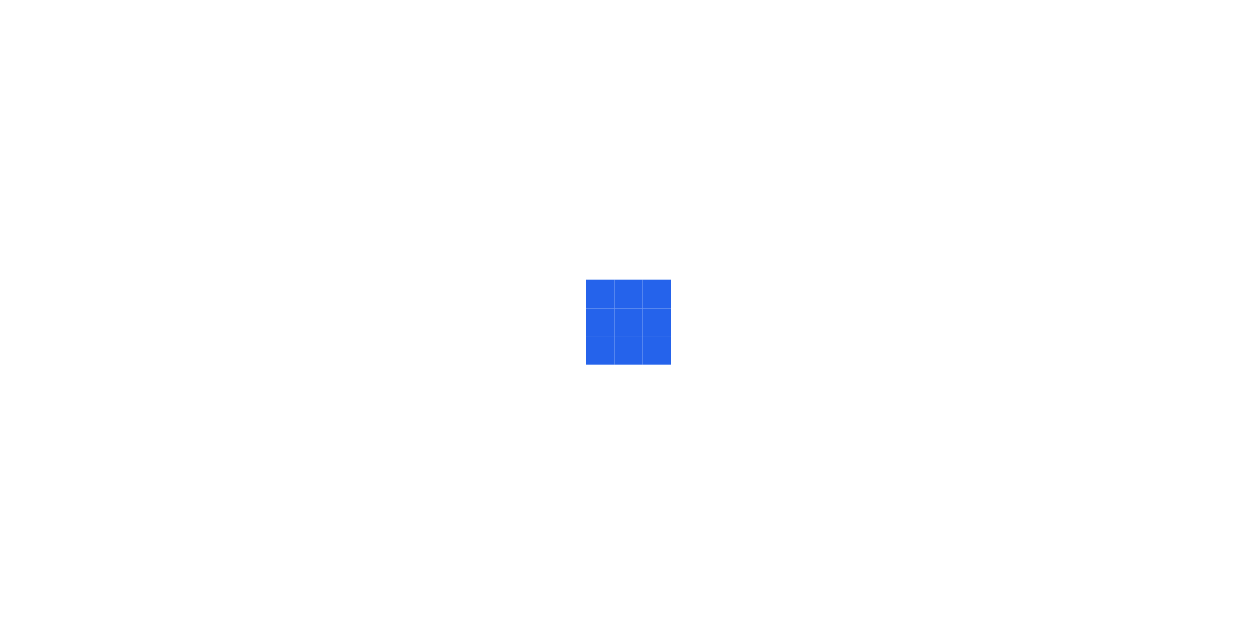 scroll, scrollTop: 0, scrollLeft: 0, axis: both 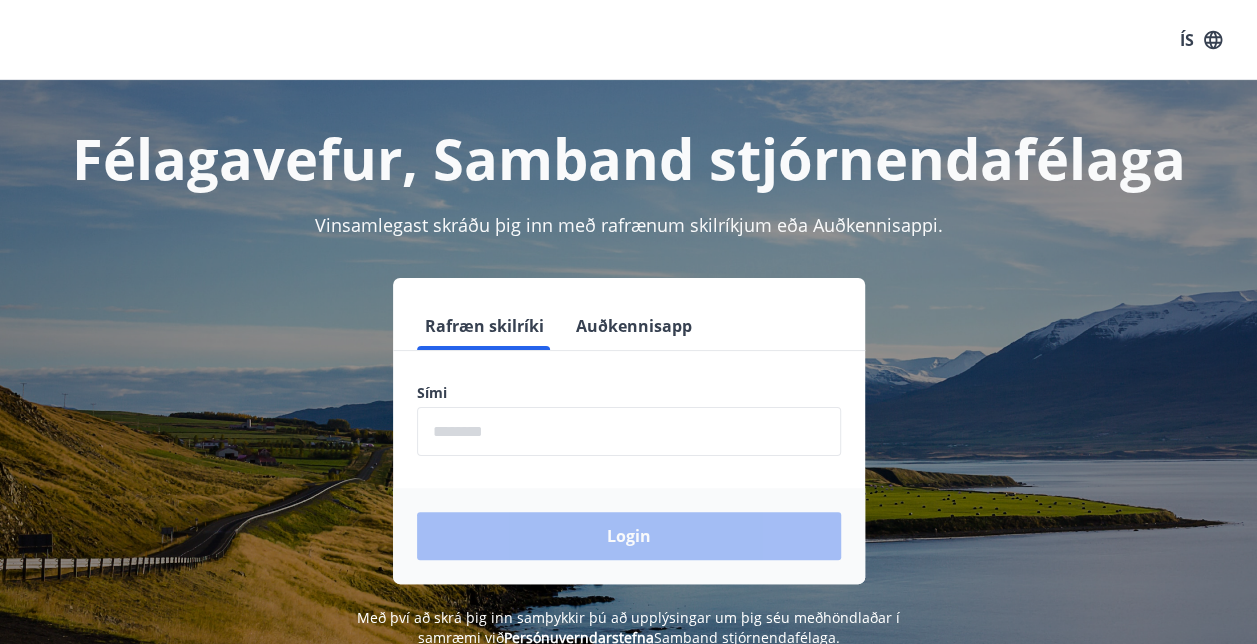 click at bounding box center [629, 431] 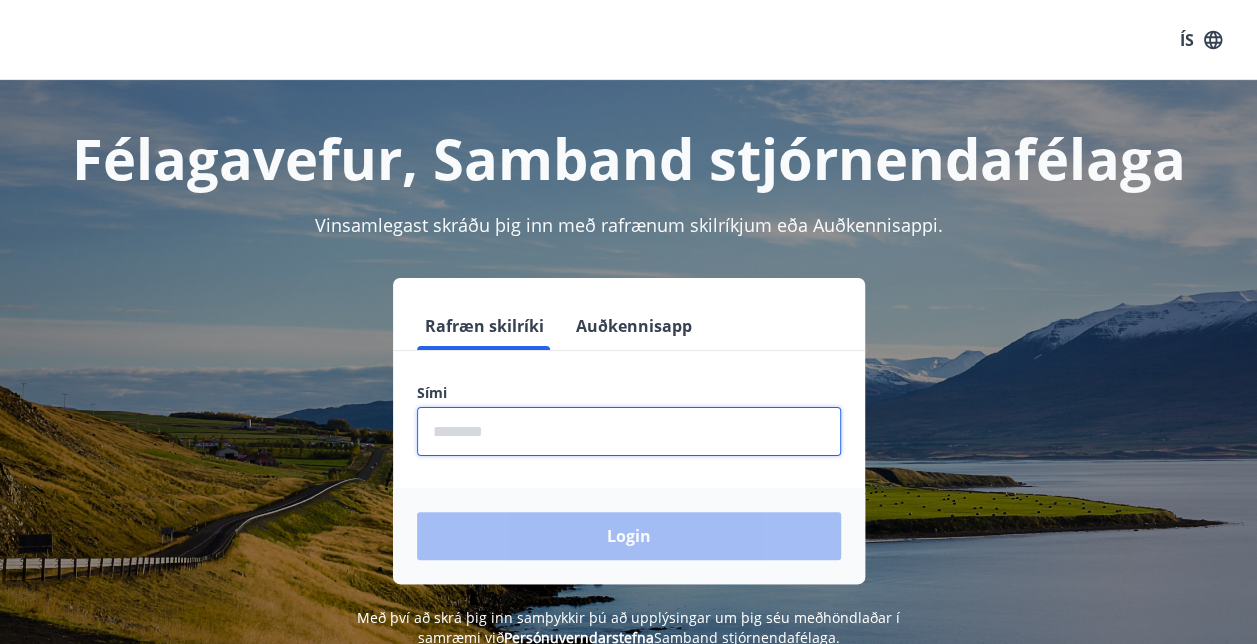 click at bounding box center (629, 431) 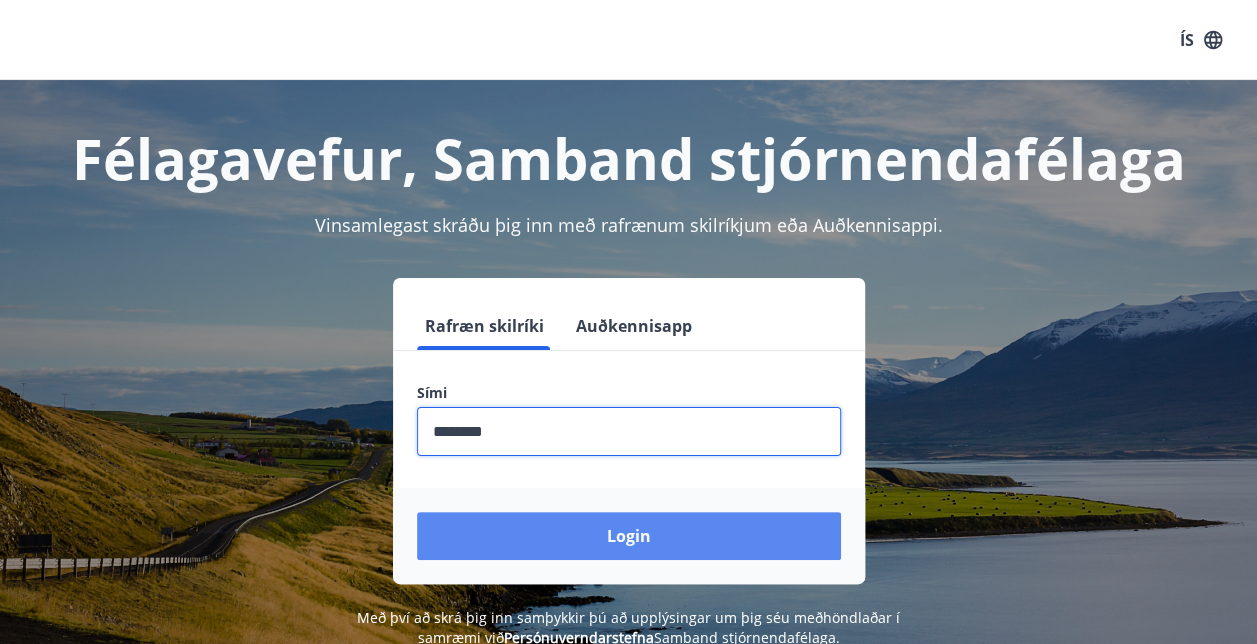 type on "********" 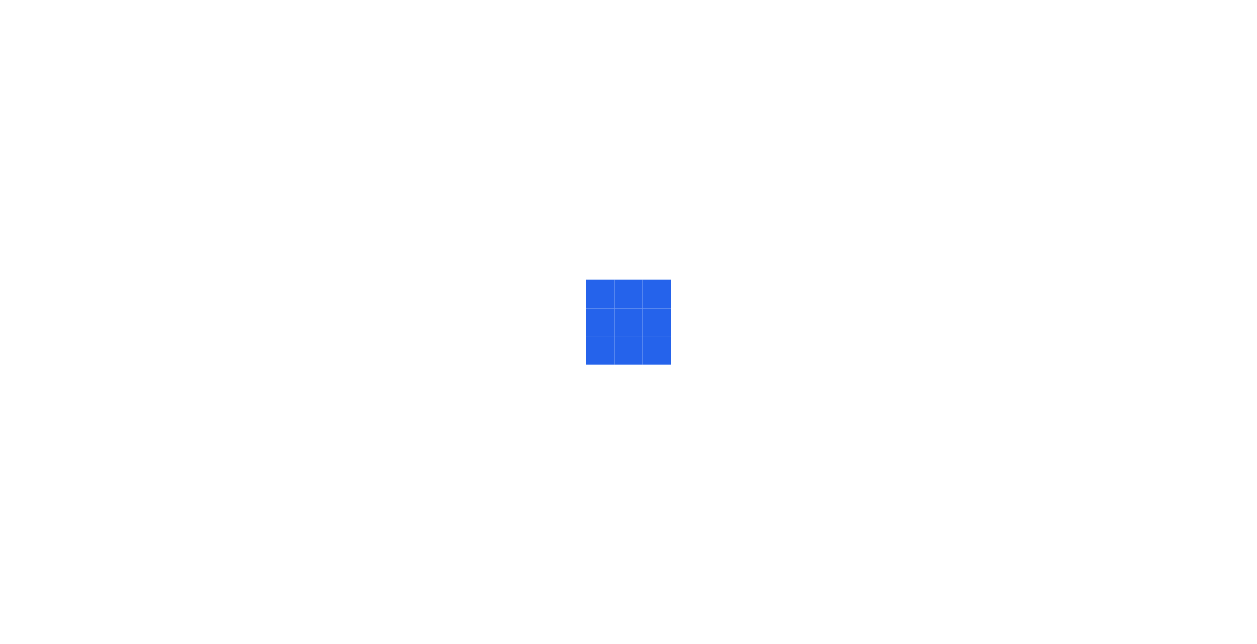 scroll, scrollTop: 0, scrollLeft: 0, axis: both 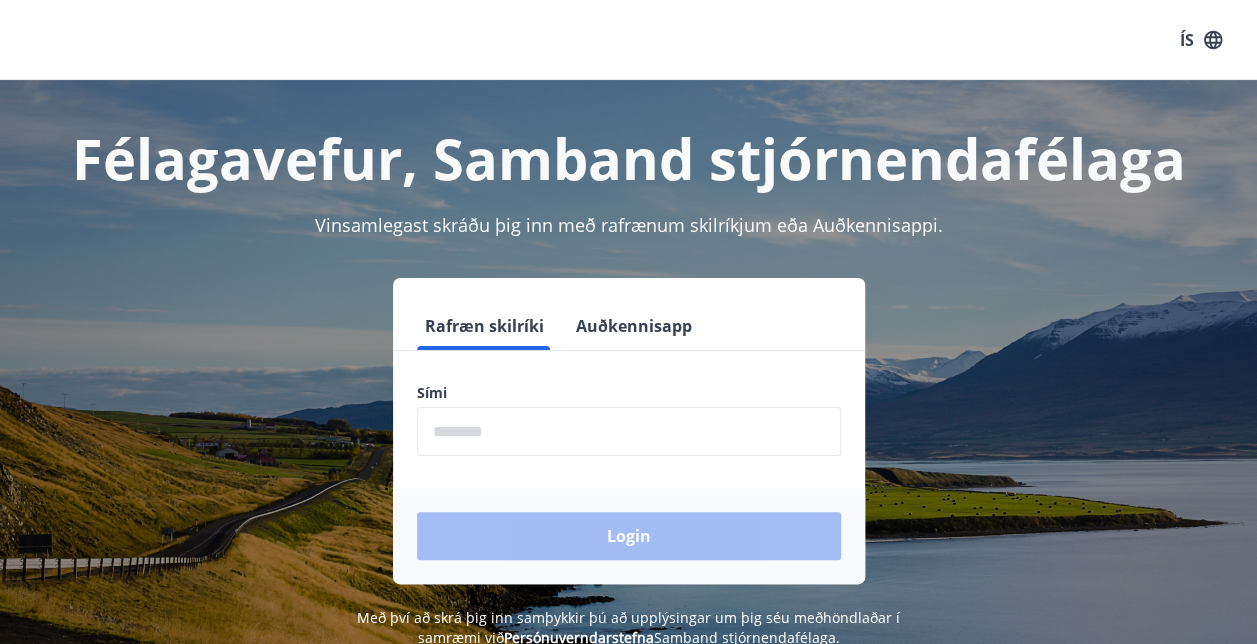 click at bounding box center [629, 431] 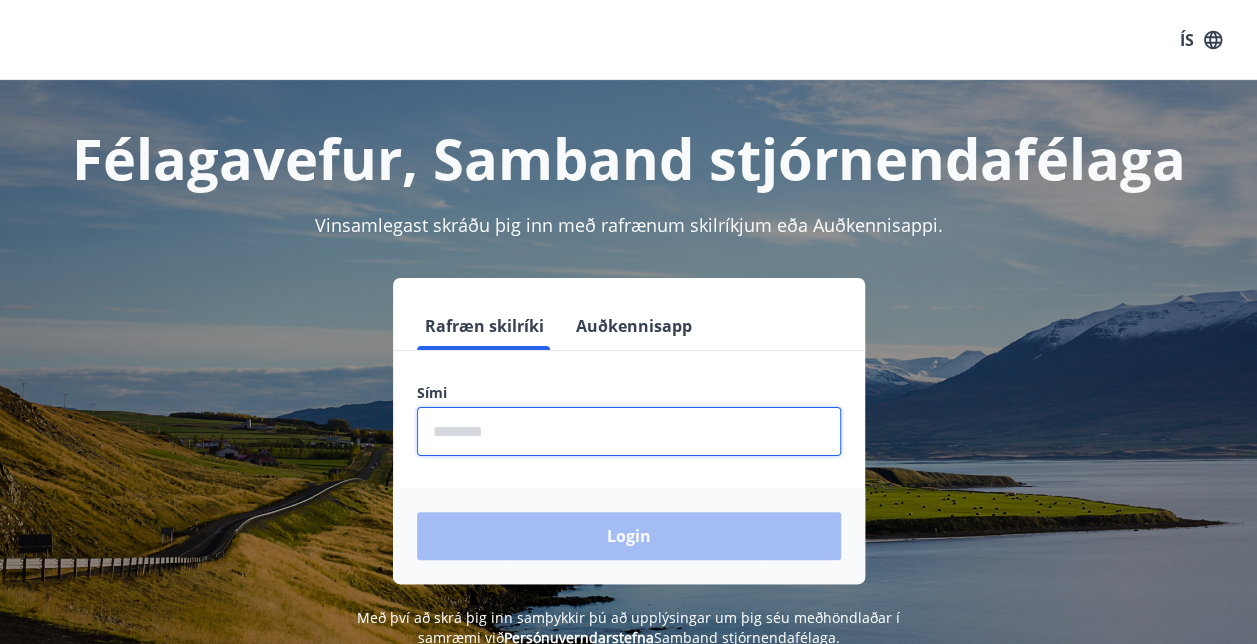 click at bounding box center (629, 431) 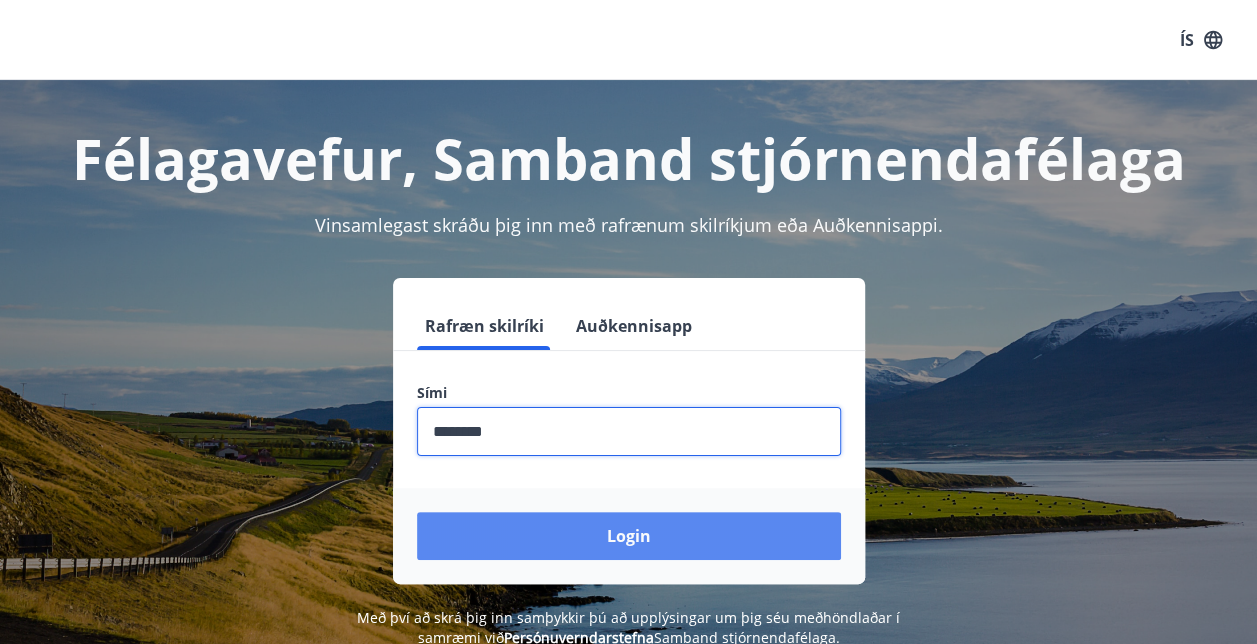 type on "********" 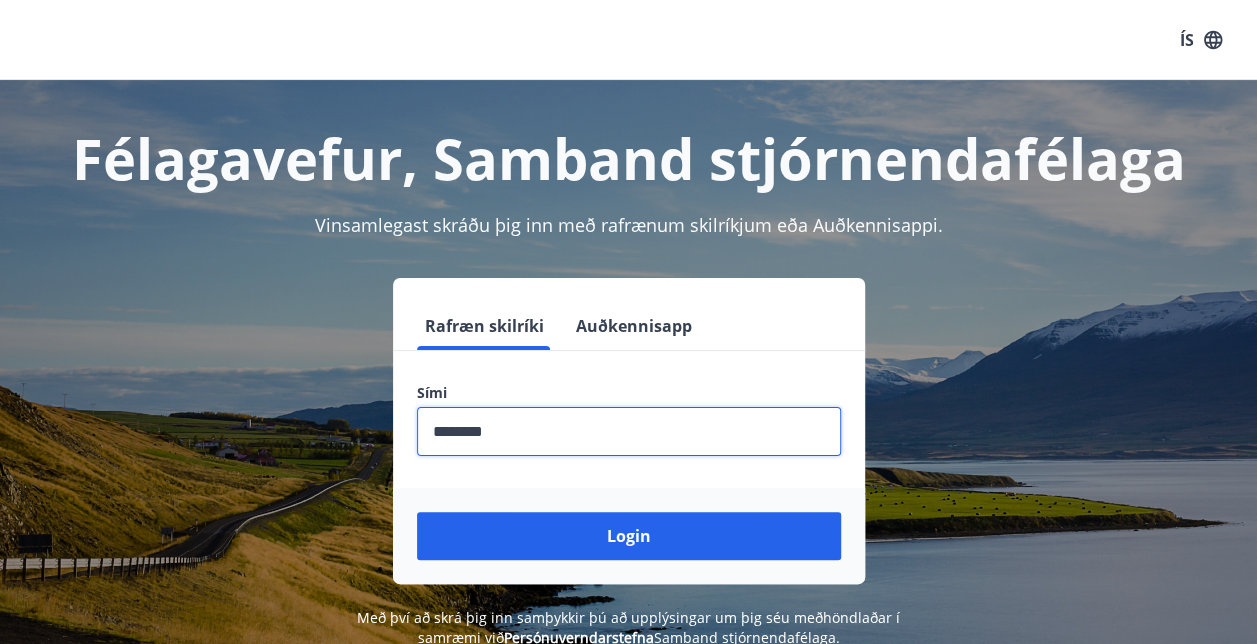 click on "Login" at bounding box center (629, 536) 